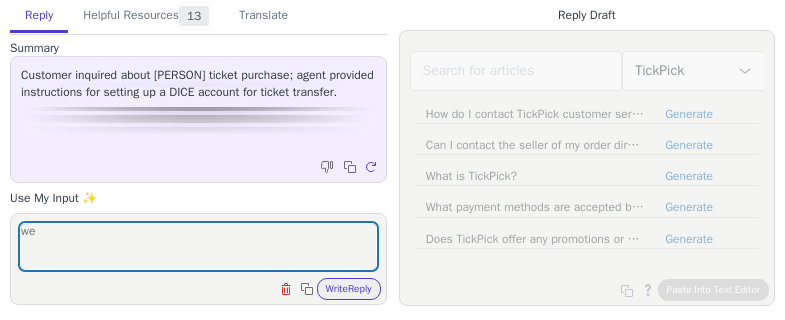 scroll, scrollTop: 0, scrollLeft: 0, axis: both 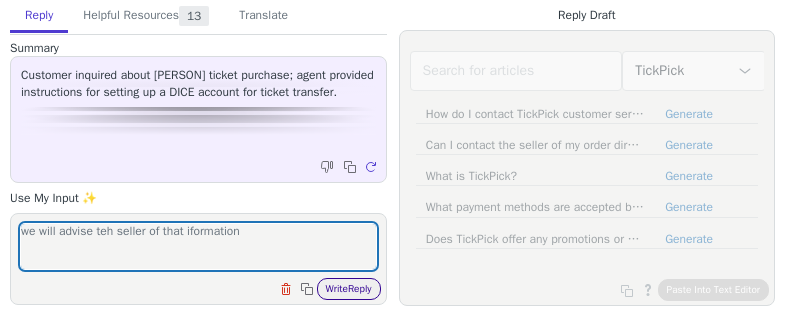 type on "we will advise teh seller of that iformation" 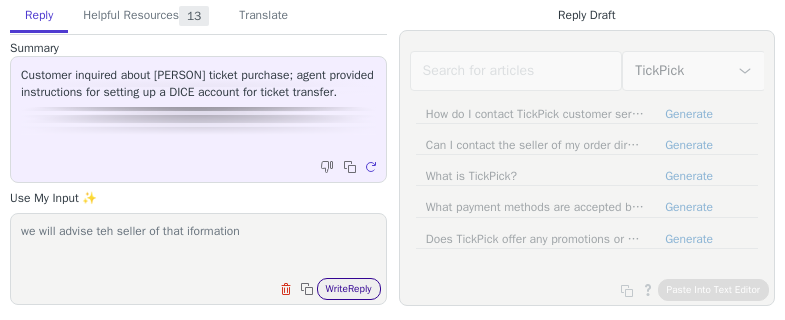 click on "Write  Reply" at bounding box center (349, 289) 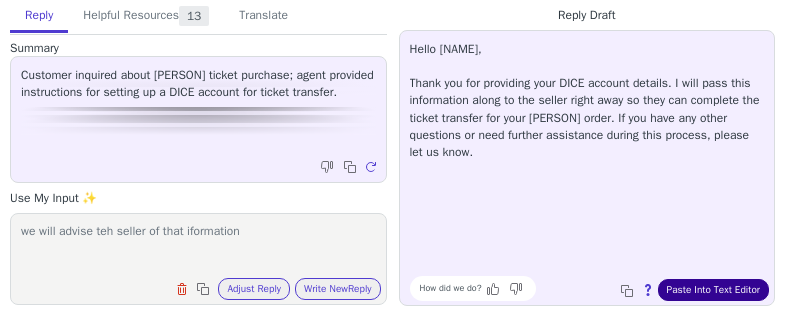click on "Paste Into Text Editor" at bounding box center (713, 290) 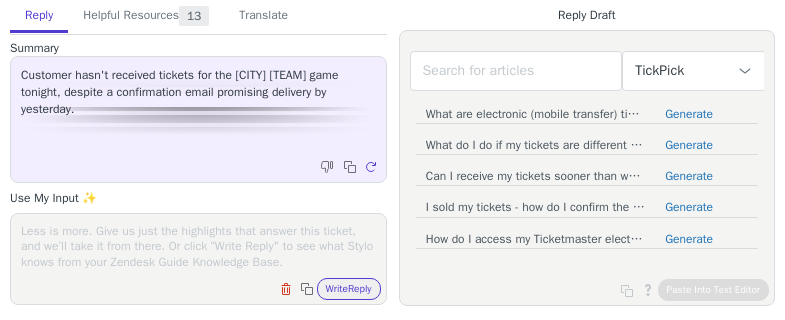 scroll, scrollTop: 0, scrollLeft: 0, axis: both 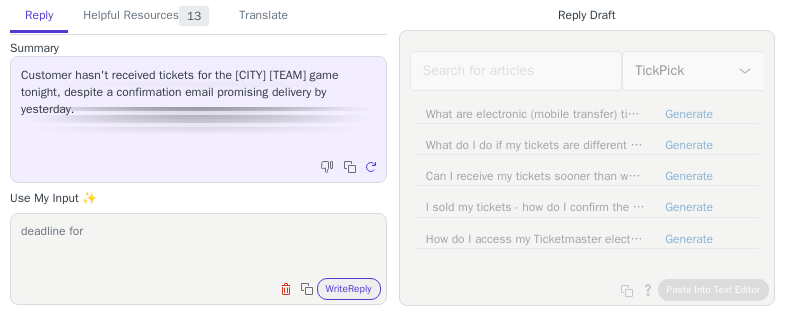 paste on "[DATE] [TIME]" 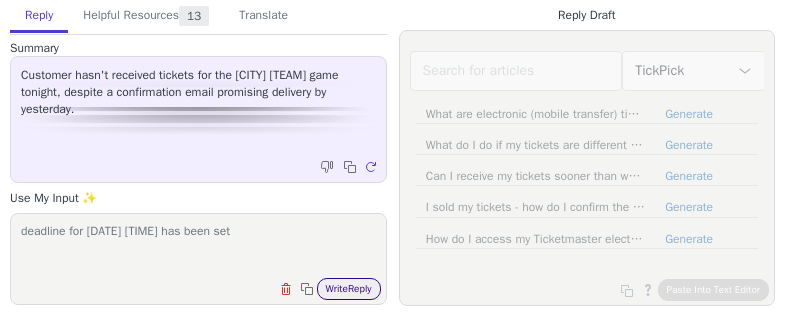 type on "deadline for [DATE] [TIME] has been set" 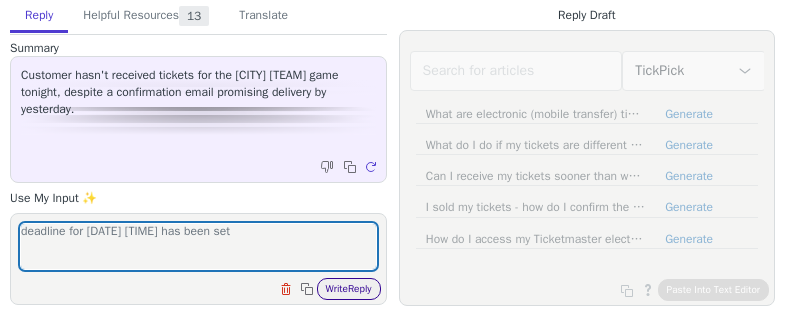 click on "Write  Reply" at bounding box center [349, 289] 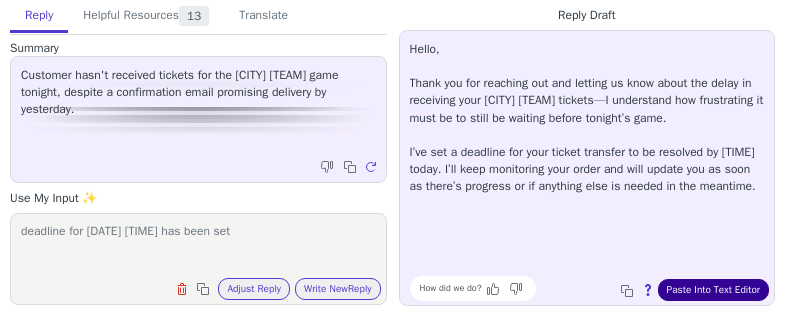 click on "Paste Into Text Editor" at bounding box center [713, 290] 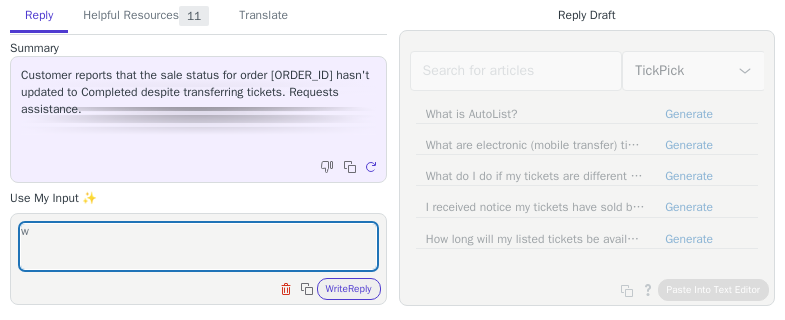 scroll, scrollTop: 0, scrollLeft: 0, axis: both 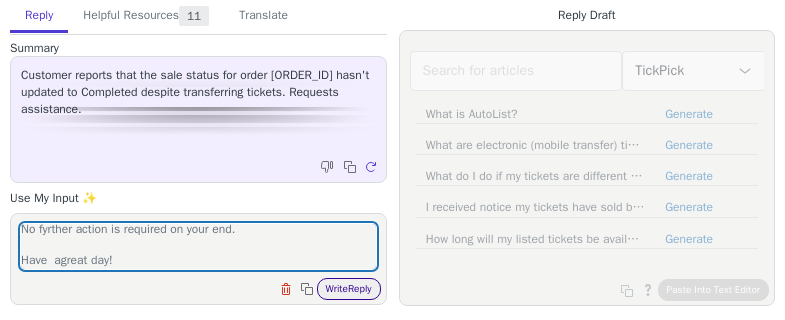 type on "we will advise the team that you trfansferred the tocekst and to mark the sale as completed.
No fyrther action is required on your end.
Have  agreat day!" 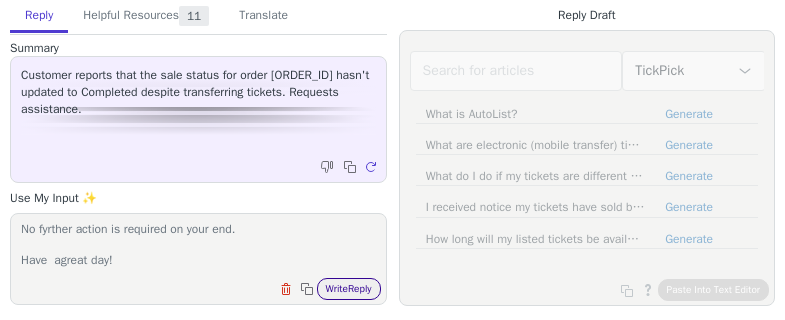 click on "Write  Reply" at bounding box center [349, 289] 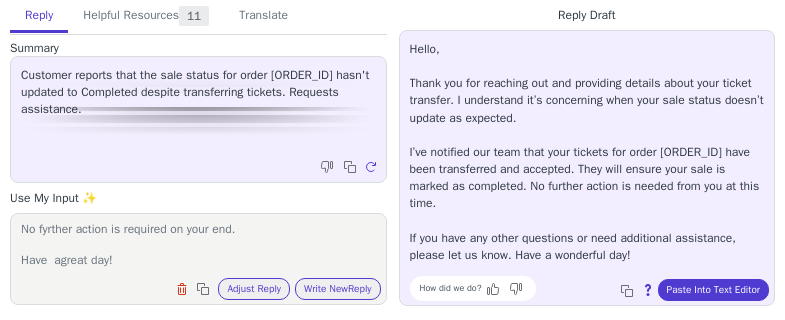 click on "How did we do?   Copy to clipboard About this reply Paste Into Text Editor" at bounding box center [597, 288] 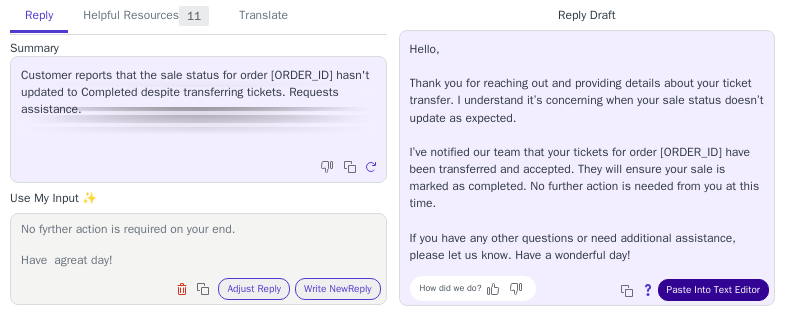 click on "Paste Into Text Editor" at bounding box center [713, 290] 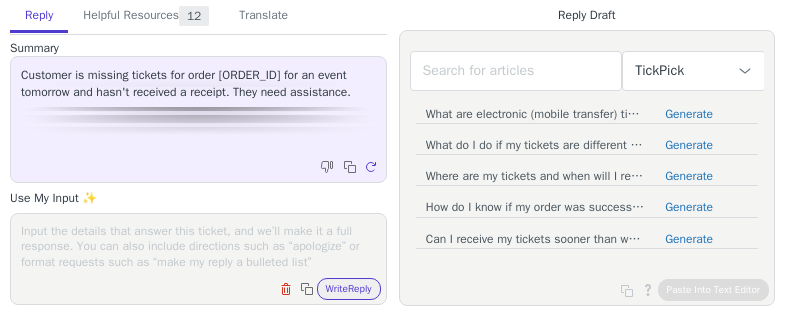scroll, scrollTop: 0, scrollLeft: 0, axis: both 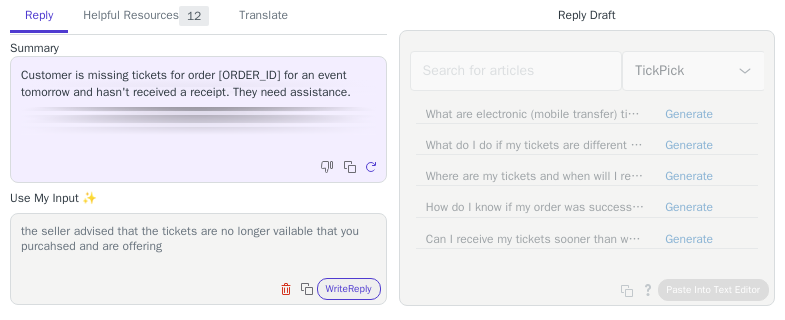 paste on "Section 220A Row 7" 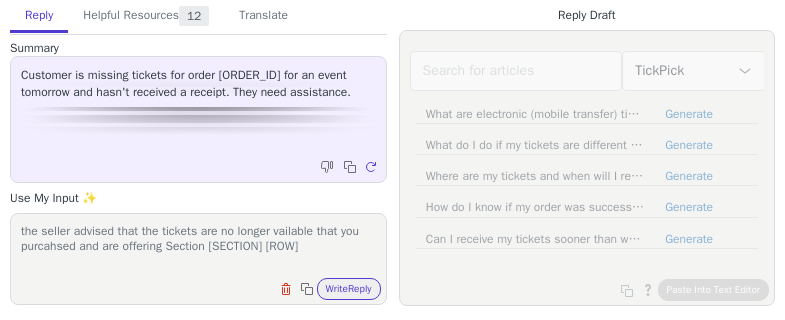 click on "the seller advised that the tickets are no longer vailable that you purcahsed and are offering Section 220A Row 7" at bounding box center (198, 246) 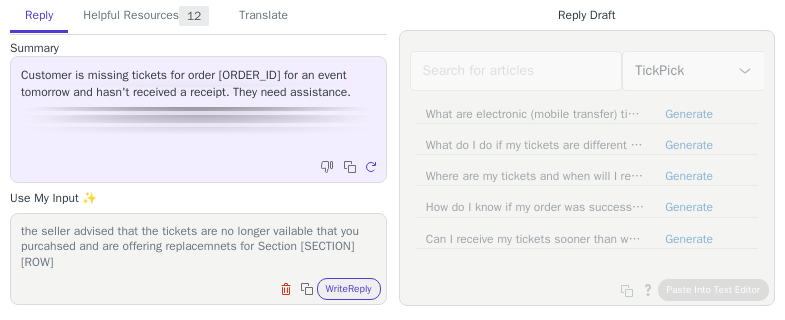 click on "the seller advised that the tickets are no longer vailable that you purcahsed and are offering replacemnets for Section 220A Row 7" at bounding box center [198, 246] 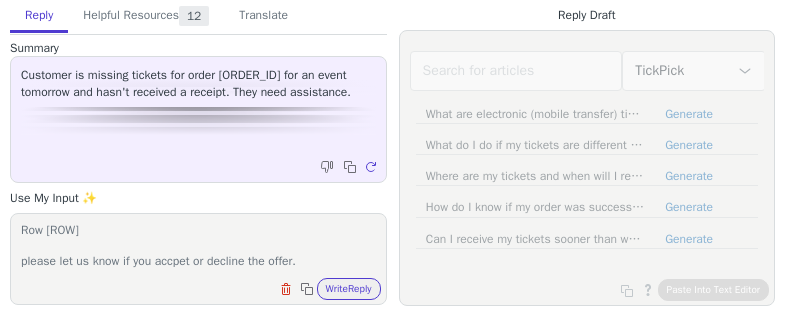 scroll, scrollTop: 63, scrollLeft: 0, axis: vertical 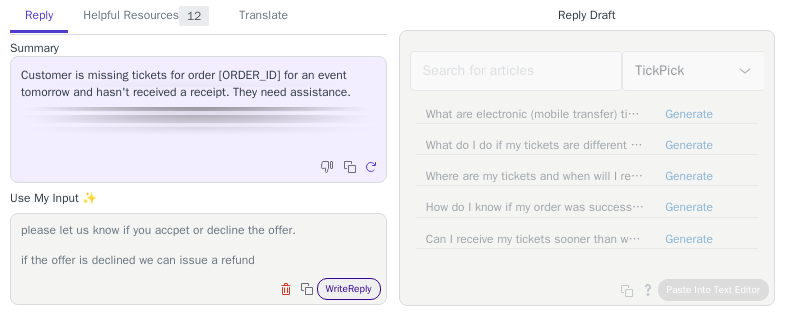 type on "the seller advised that the tickets are no longer vailable that you purcahsed and are offering replacemnets for Section 220A Row 7
please let us know if you accpet or decline the offer.
if the offer is declined we can issue a refund" 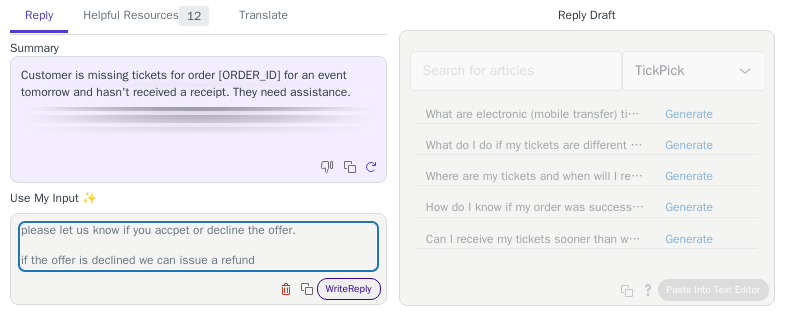 click on "Write  Reply" at bounding box center (349, 289) 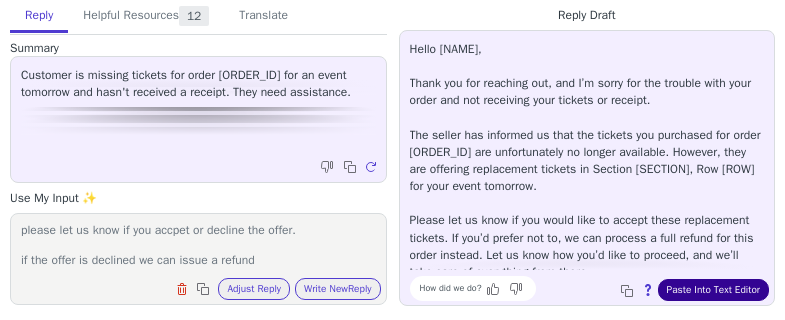 click on "Paste Into Text Editor" at bounding box center [713, 290] 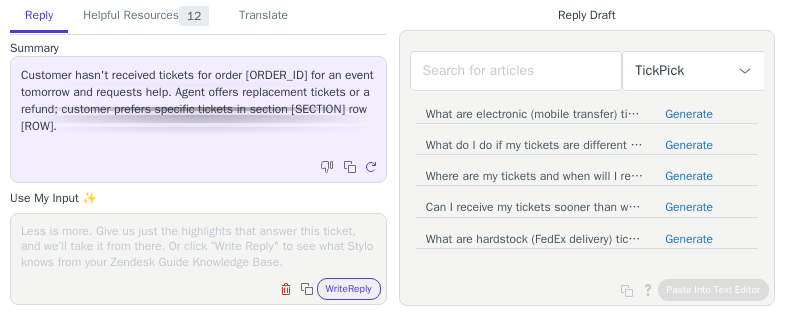 scroll, scrollTop: 0, scrollLeft: 0, axis: both 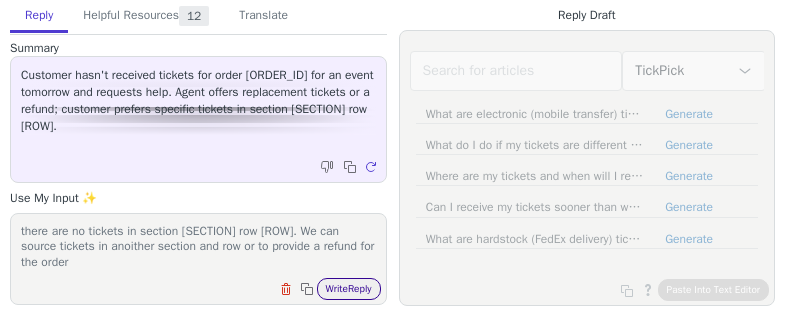 type on "there are no tickets in section [SECTION] row [ROW]. We can source tickets in anoither section and row or to provide a refund for the order" 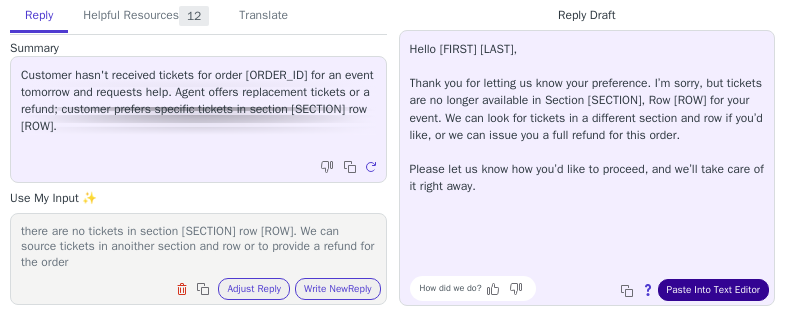 click on "How did we do?   Copy to clipboard About this reply Paste Into Text Editor" at bounding box center (597, 288) 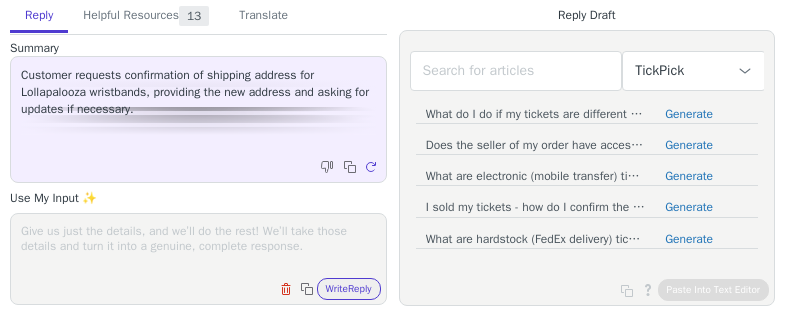 scroll, scrollTop: 0, scrollLeft: 0, axis: both 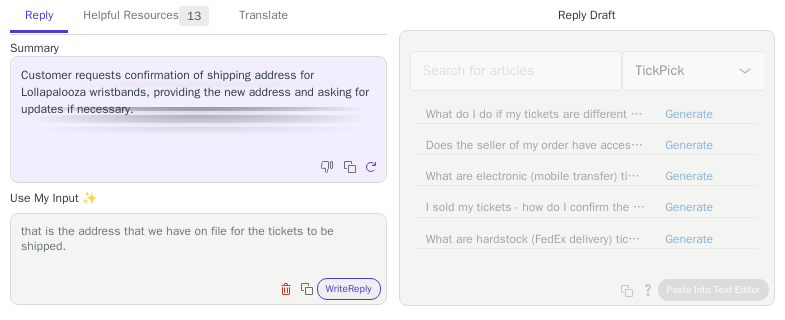 type on "that is the address that we have on file for the tickets to be shipped." 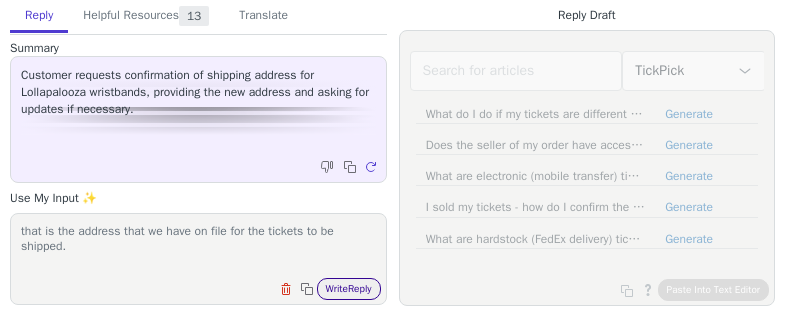 click on "Write  Reply" at bounding box center (349, 289) 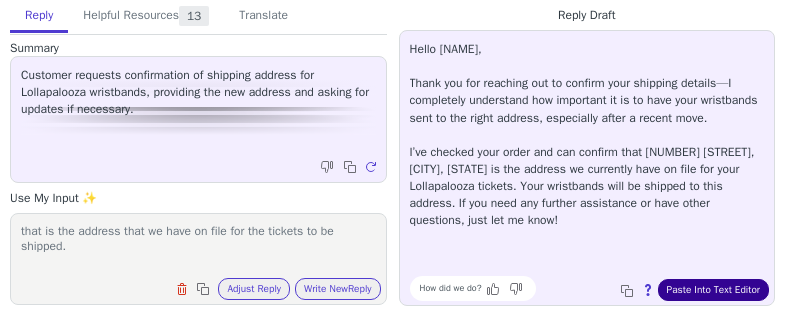 click on "Paste Into Text Editor" at bounding box center [713, 290] 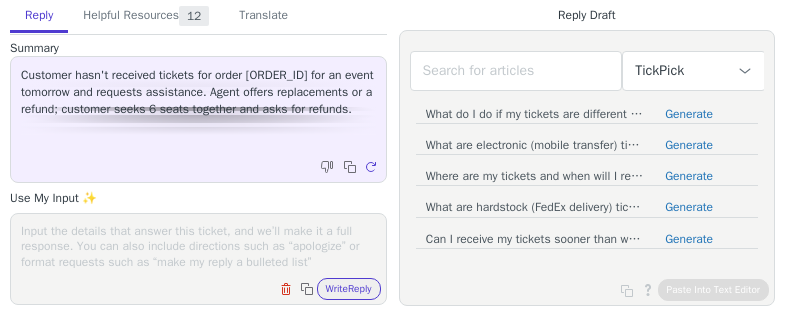 scroll, scrollTop: 0, scrollLeft: 0, axis: both 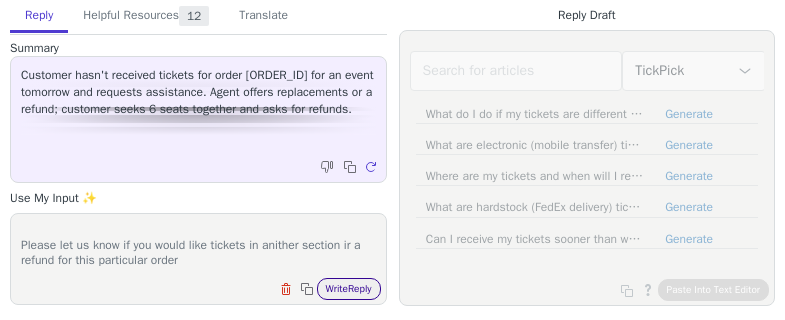 type on "no, the orders were placed separteley.
Those tickets were already transferred to you.
For this order the tickers are not available and no other tickets are not available in that section.
Please let us know if you would like tickets in anither section ir a refund for this particular order" 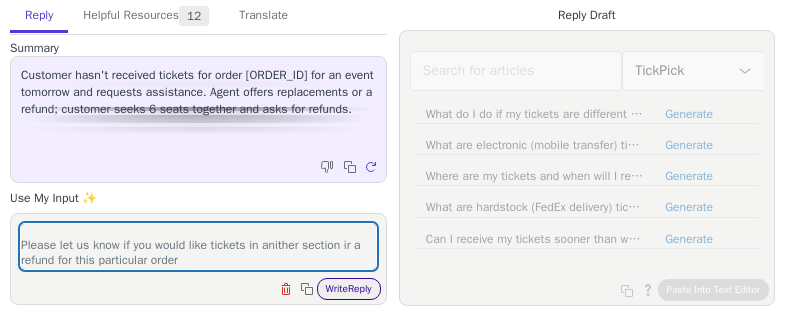 click on "Write  Reply" at bounding box center [349, 289] 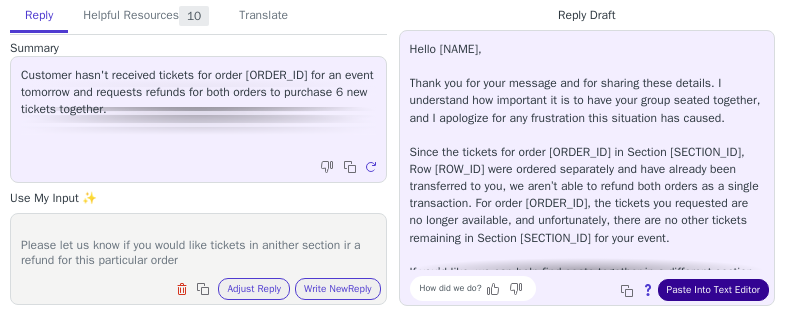 click on "Paste Into Text Editor" at bounding box center [713, 290] 